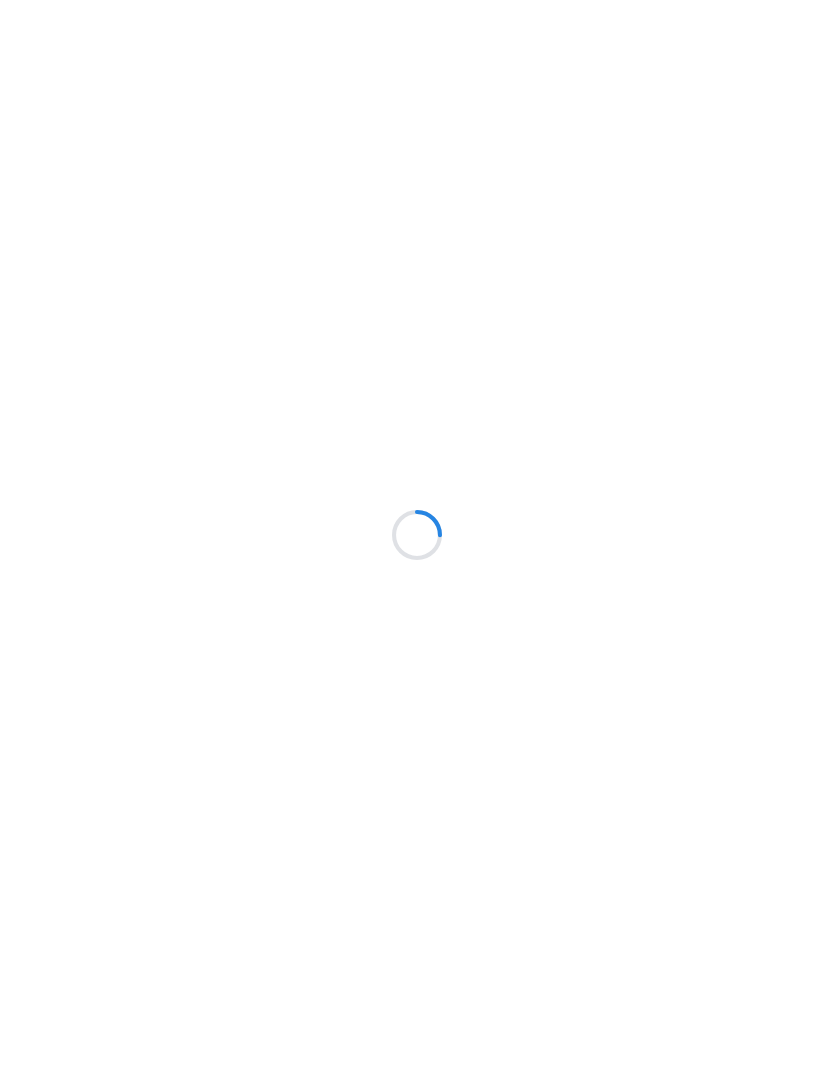 scroll, scrollTop: 0, scrollLeft: 0, axis: both 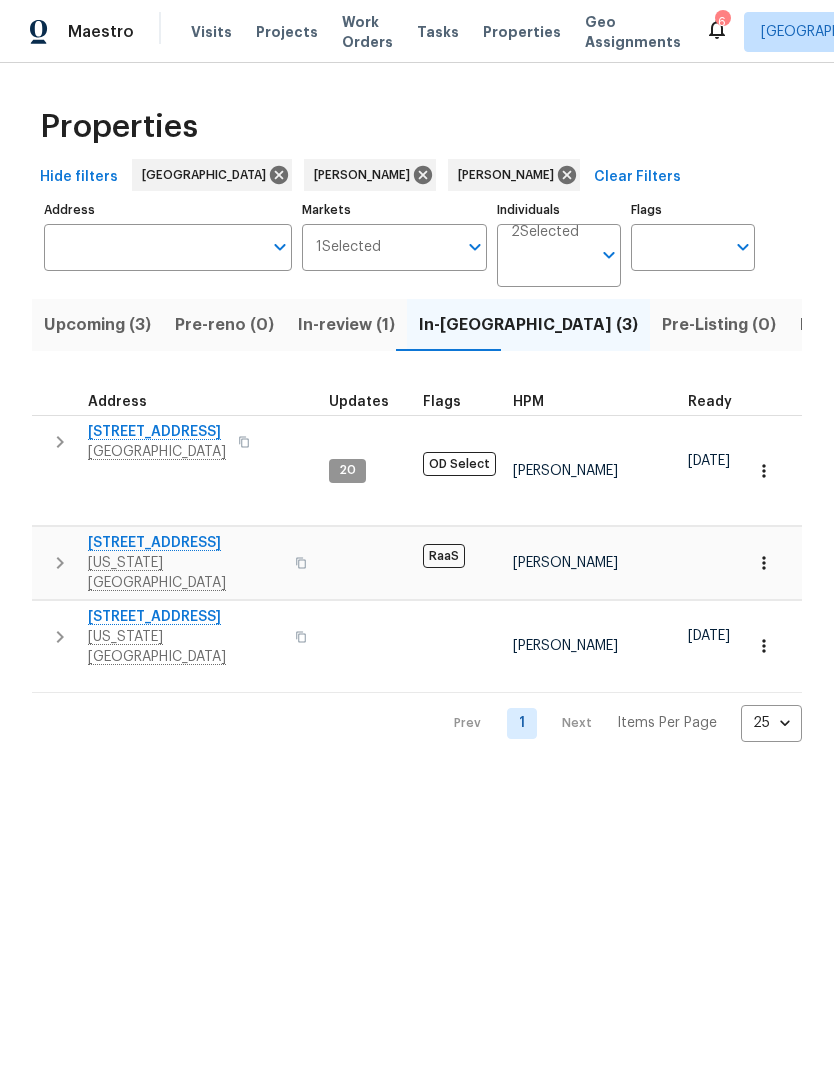 click on "[STREET_ADDRESS]" at bounding box center [157, 432] 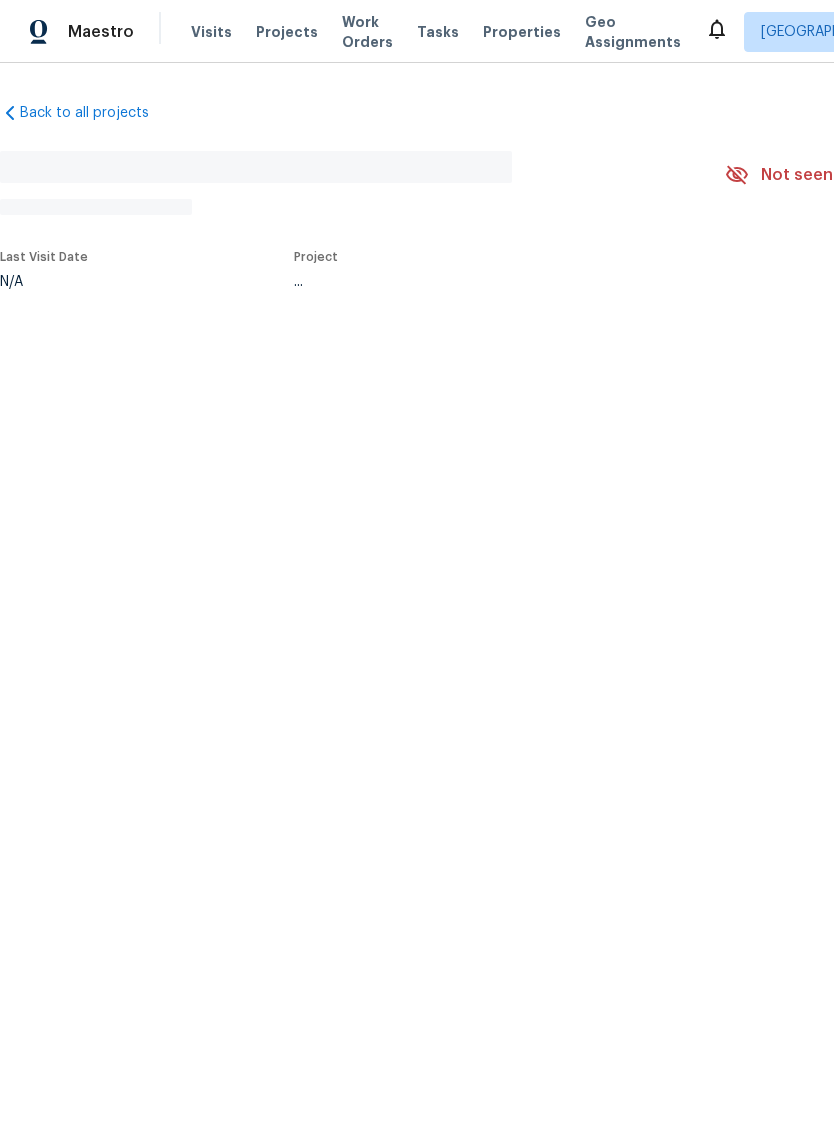 scroll, scrollTop: 0, scrollLeft: 0, axis: both 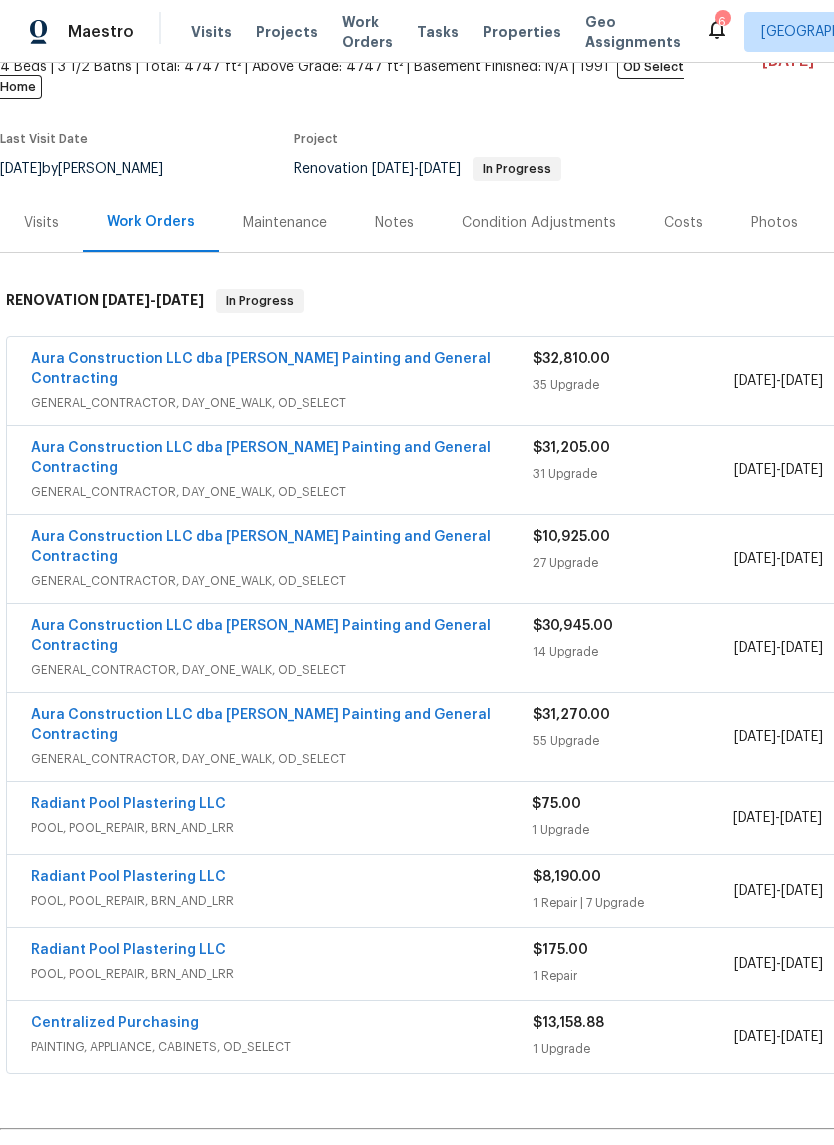 click on "Aura Construction LLC dba Logan's Painting and General Contracting" at bounding box center (261, 369) 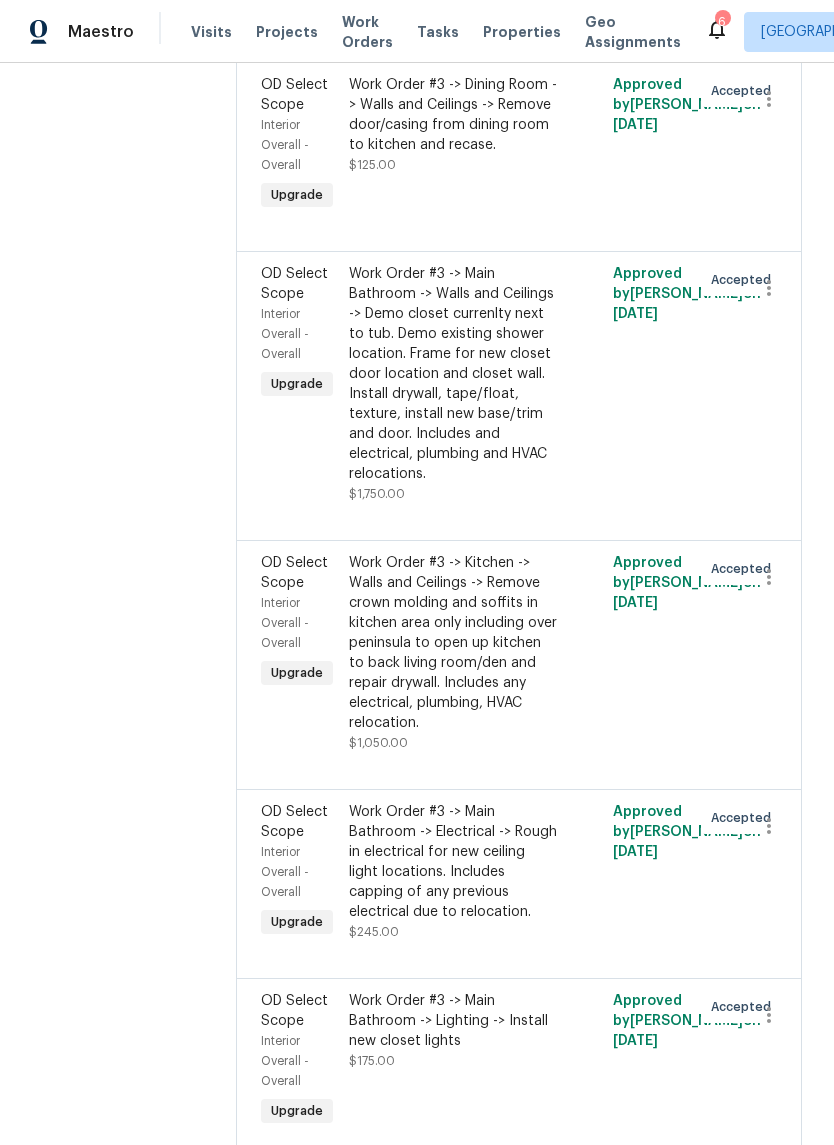 scroll, scrollTop: 1924, scrollLeft: 0, axis: vertical 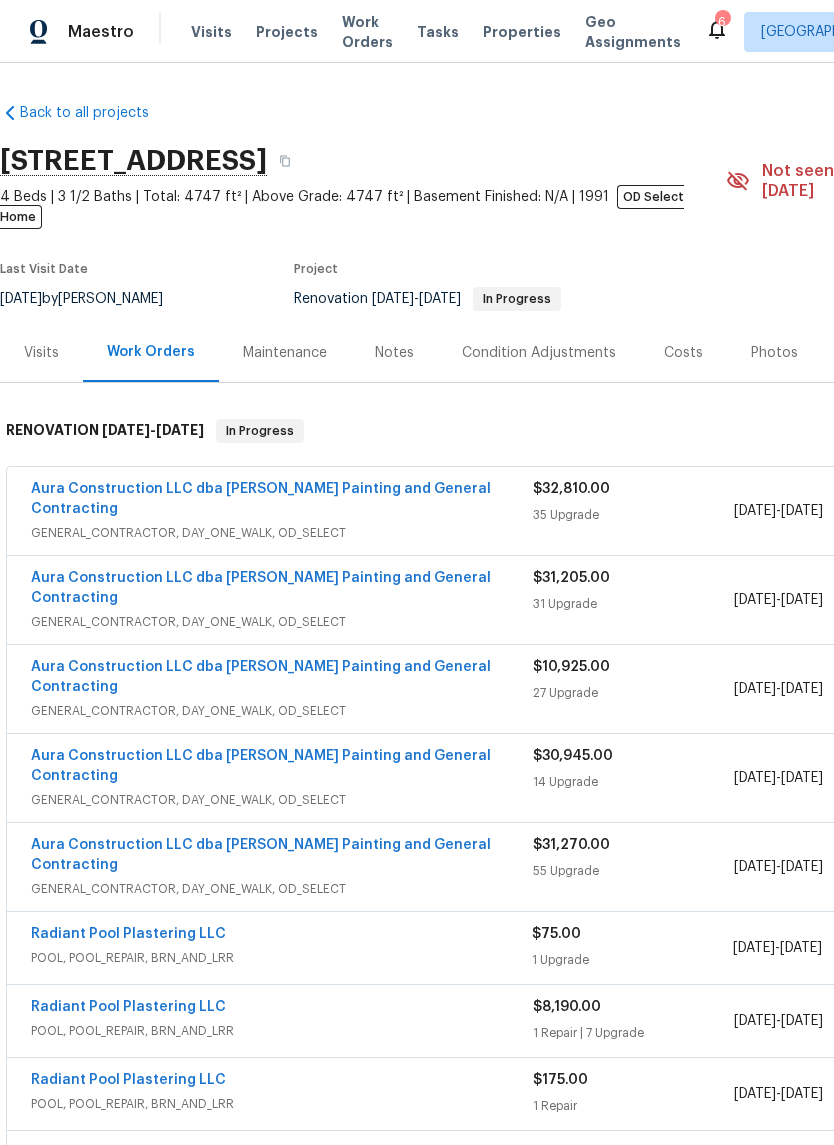 click on "Aura Construction LLC dba [PERSON_NAME] Painting and General Contracting" at bounding box center (261, 855) 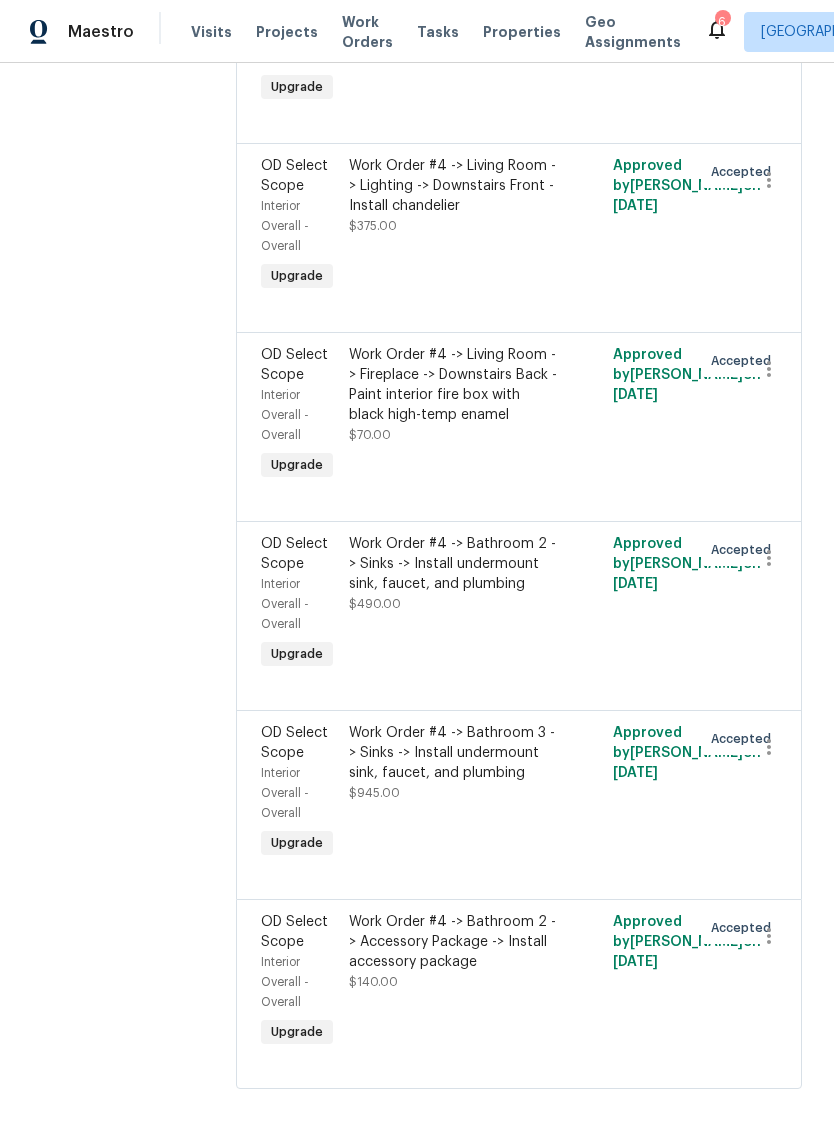 scroll, scrollTop: 10098, scrollLeft: 0, axis: vertical 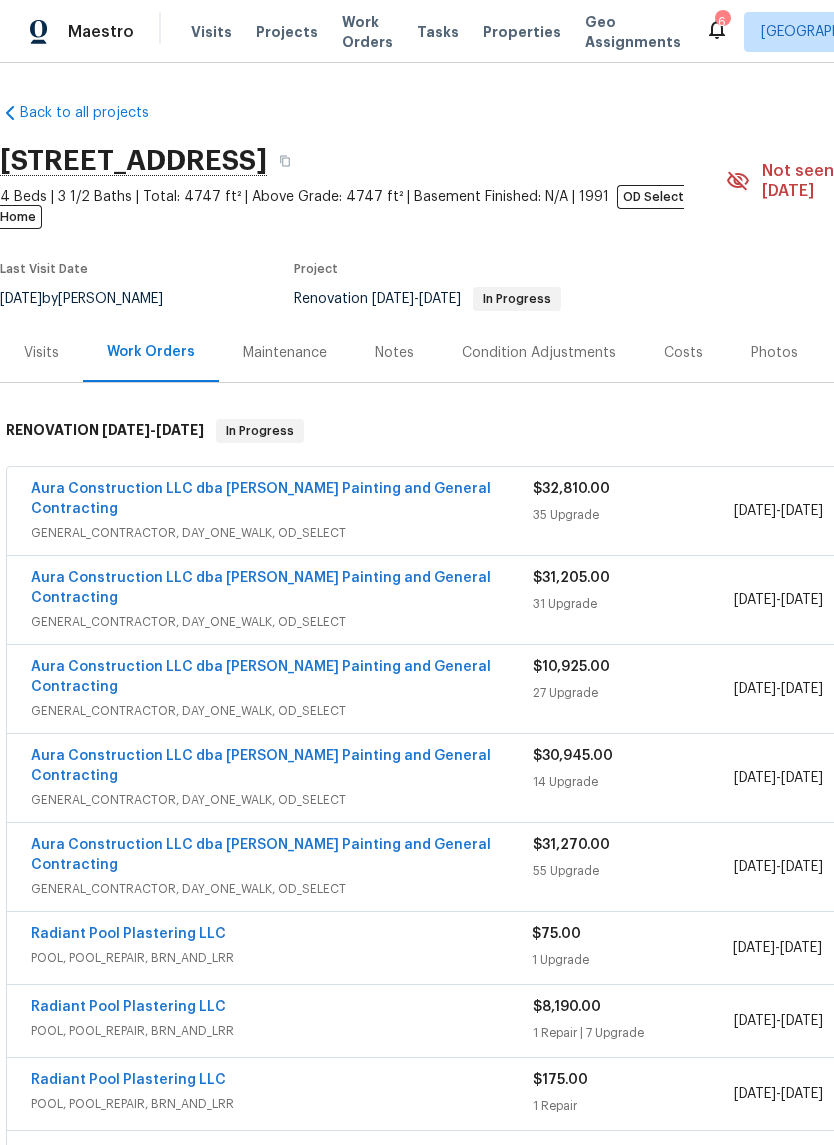 click on "Aura Construction LLC dba [PERSON_NAME] Painting and General Contracting" at bounding box center (261, 766) 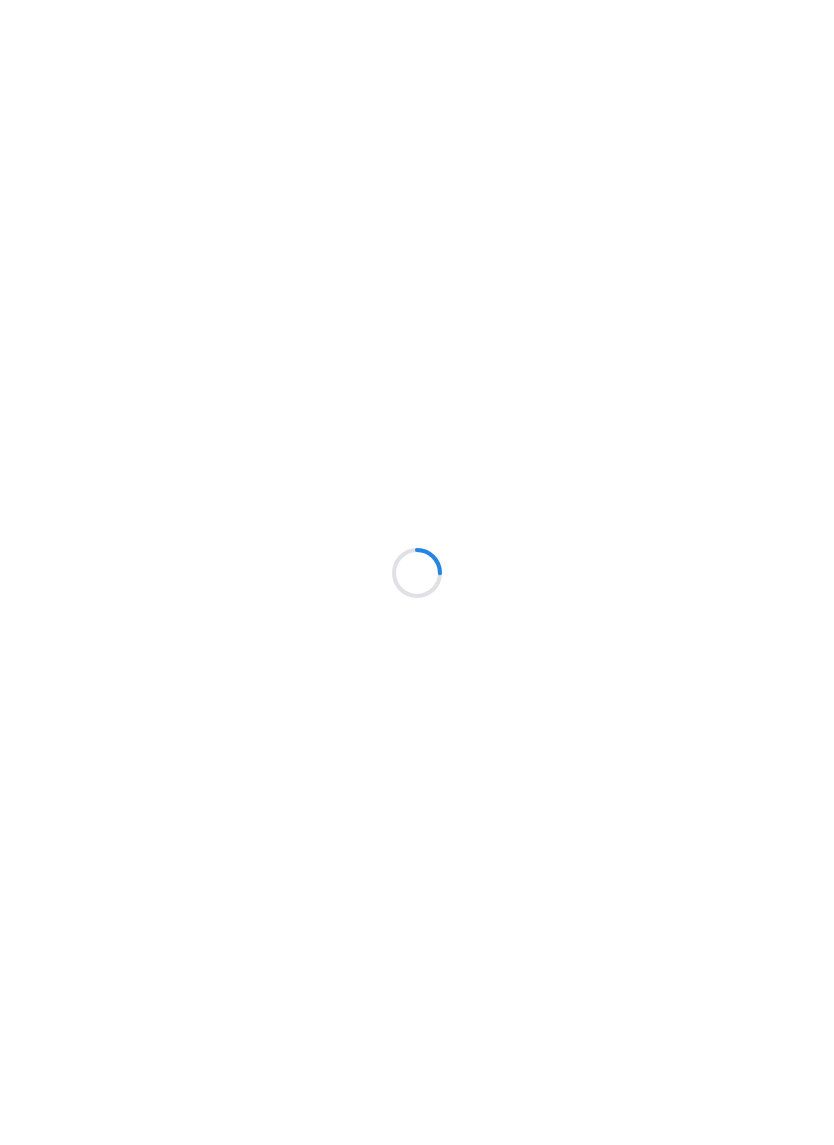 scroll, scrollTop: 0, scrollLeft: 0, axis: both 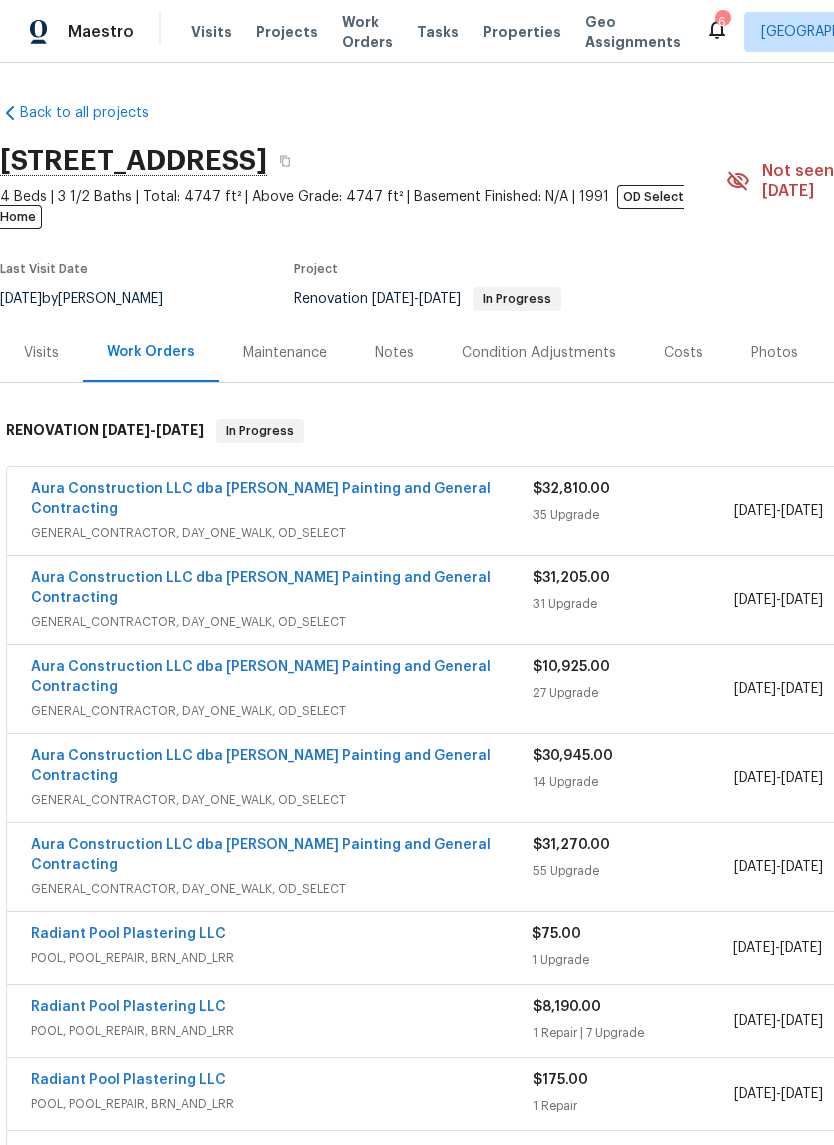 click on "GENERAL_CONTRACTOR, DAY_ONE_WALK, OD_SELECT" at bounding box center [282, 711] 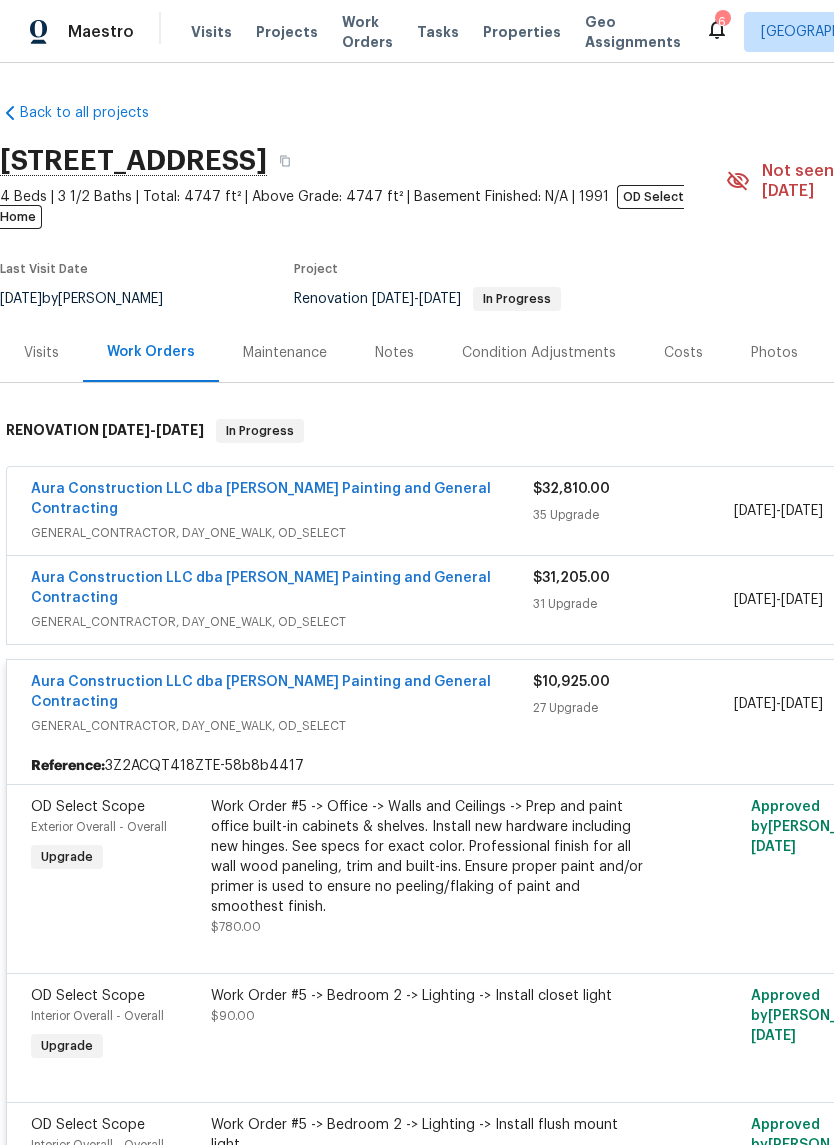 scroll, scrollTop: 0, scrollLeft: 0, axis: both 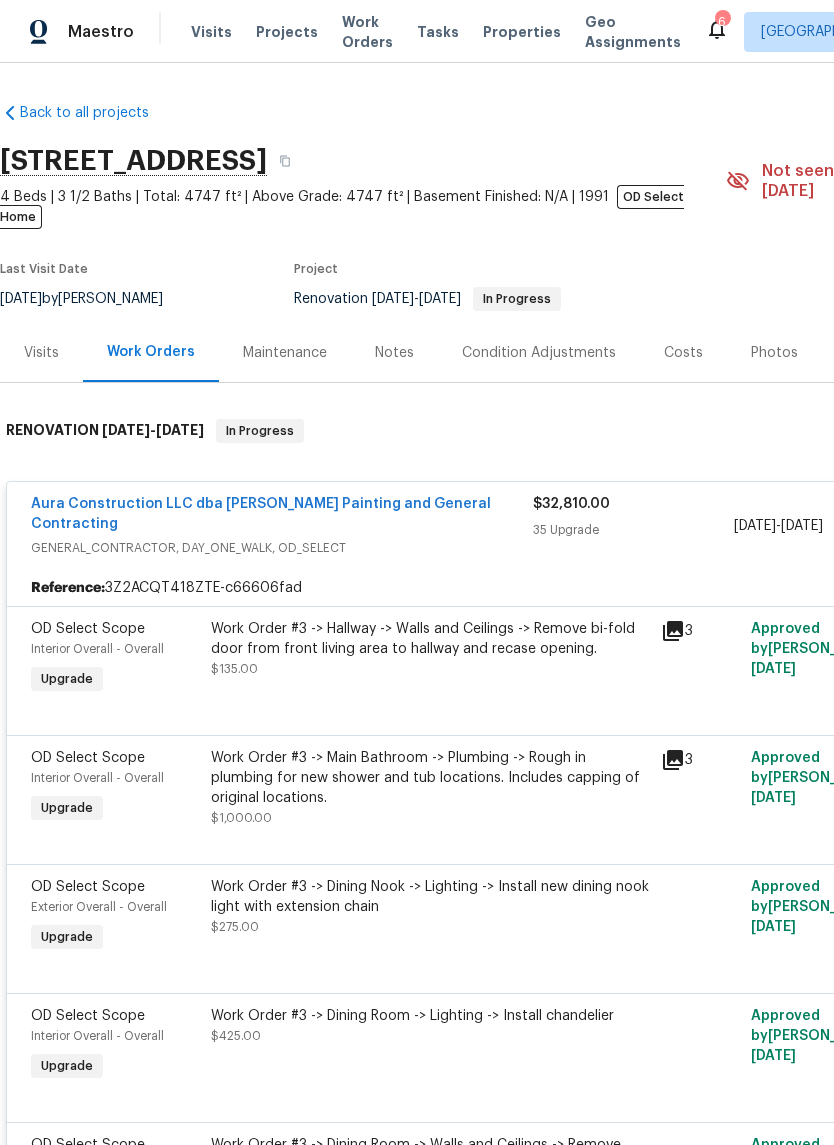 click on "35 Upgrade" at bounding box center (633, 530) 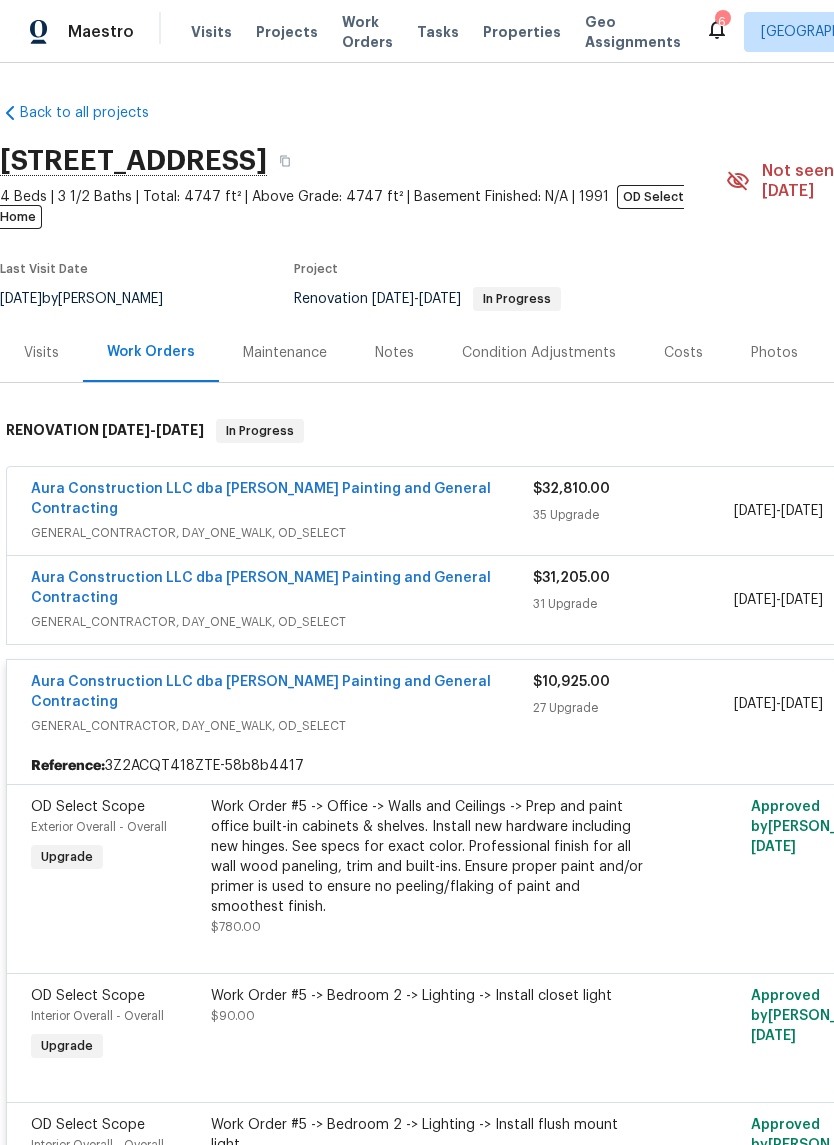 click on "$31,205.00" at bounding box center [571, 578] 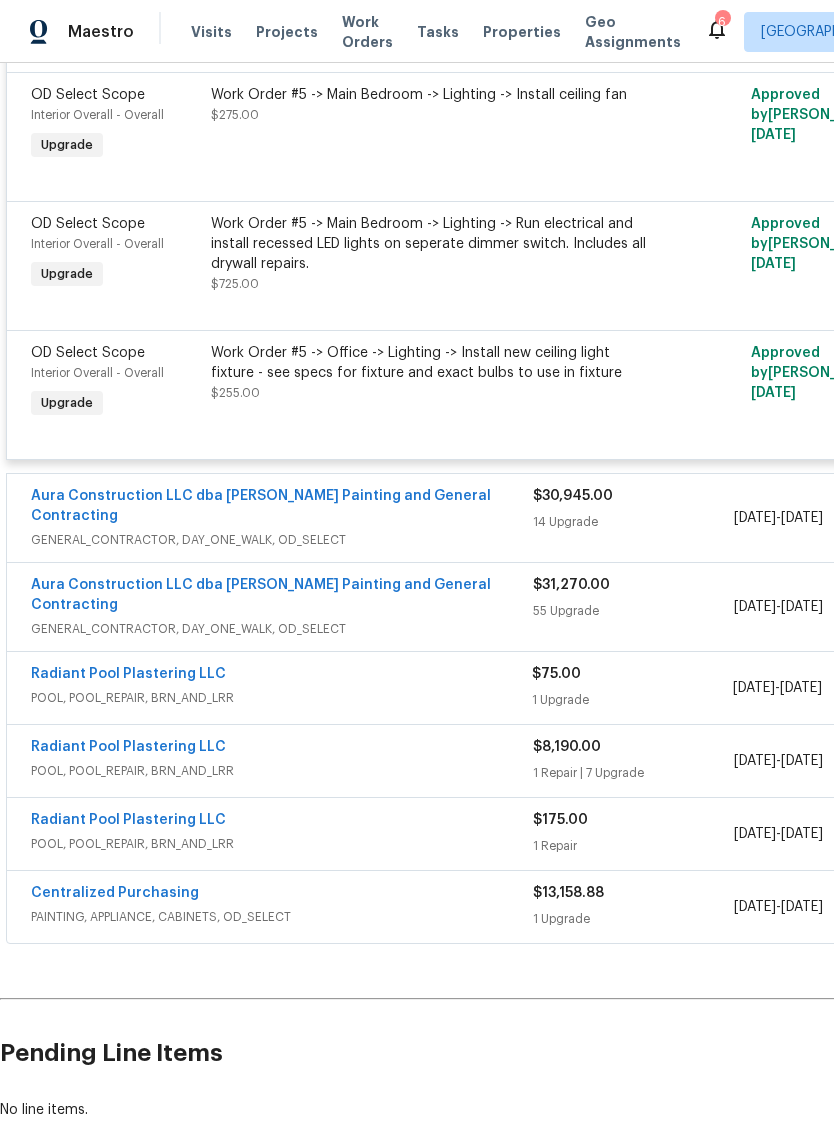 click on "Aura Construction LLC dba [PERSON_NAME] Painting and General Contracting" at bounding box center (261, 506) 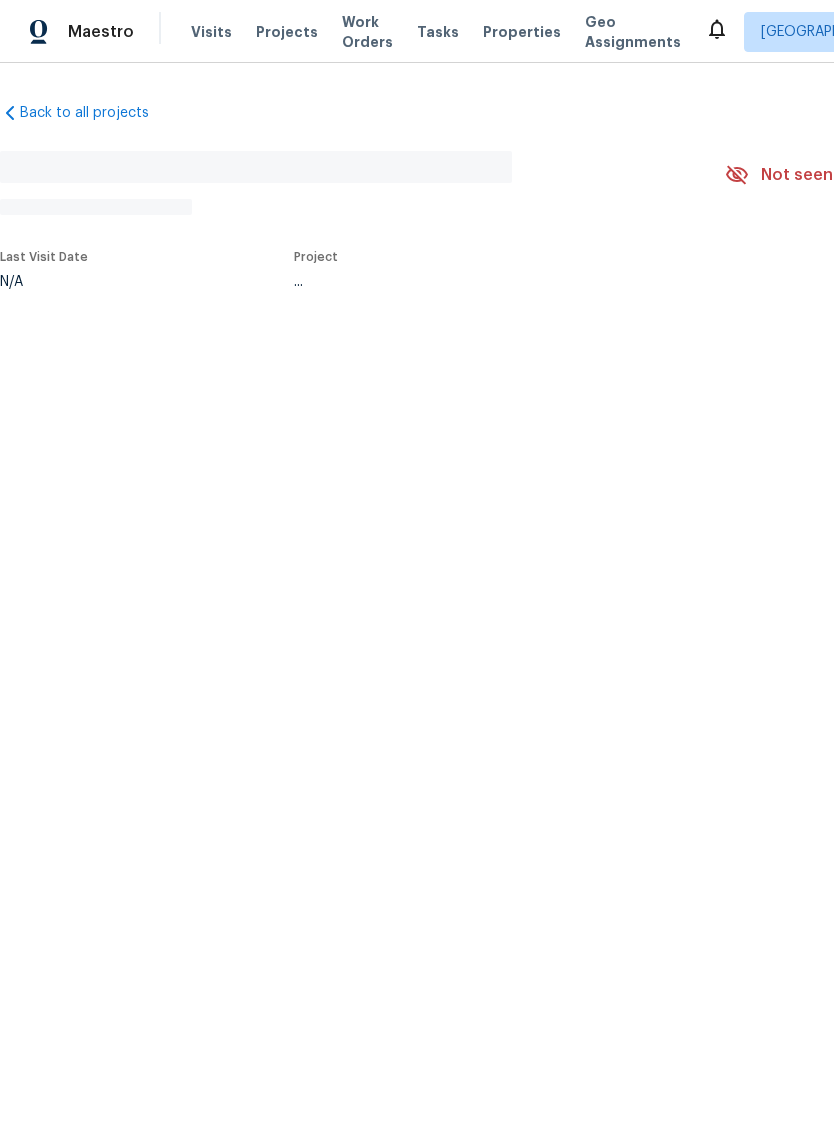 scroll, scrollTop: 0, scrollLeft: 0, axis: both 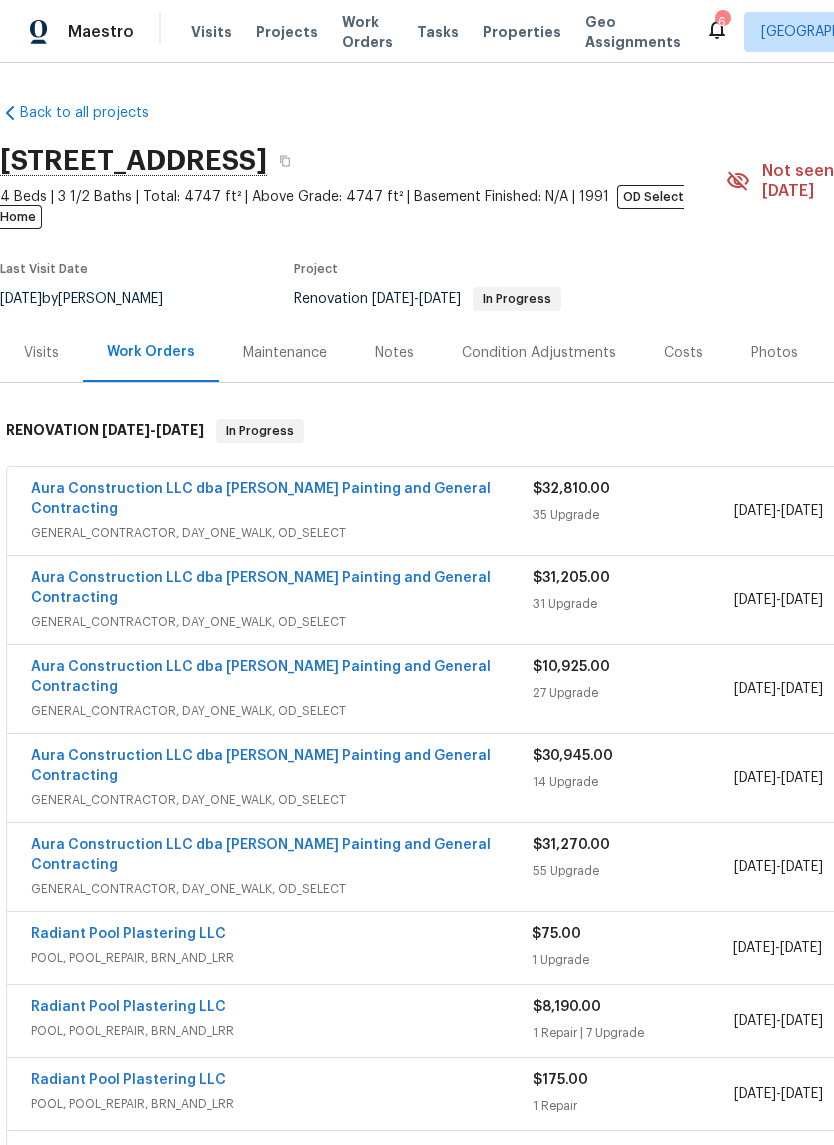 click on "GENERAL_CONTRACTOR, DAY_ONE_WALK, OD_SELECT" at bounding box center [282, 800] 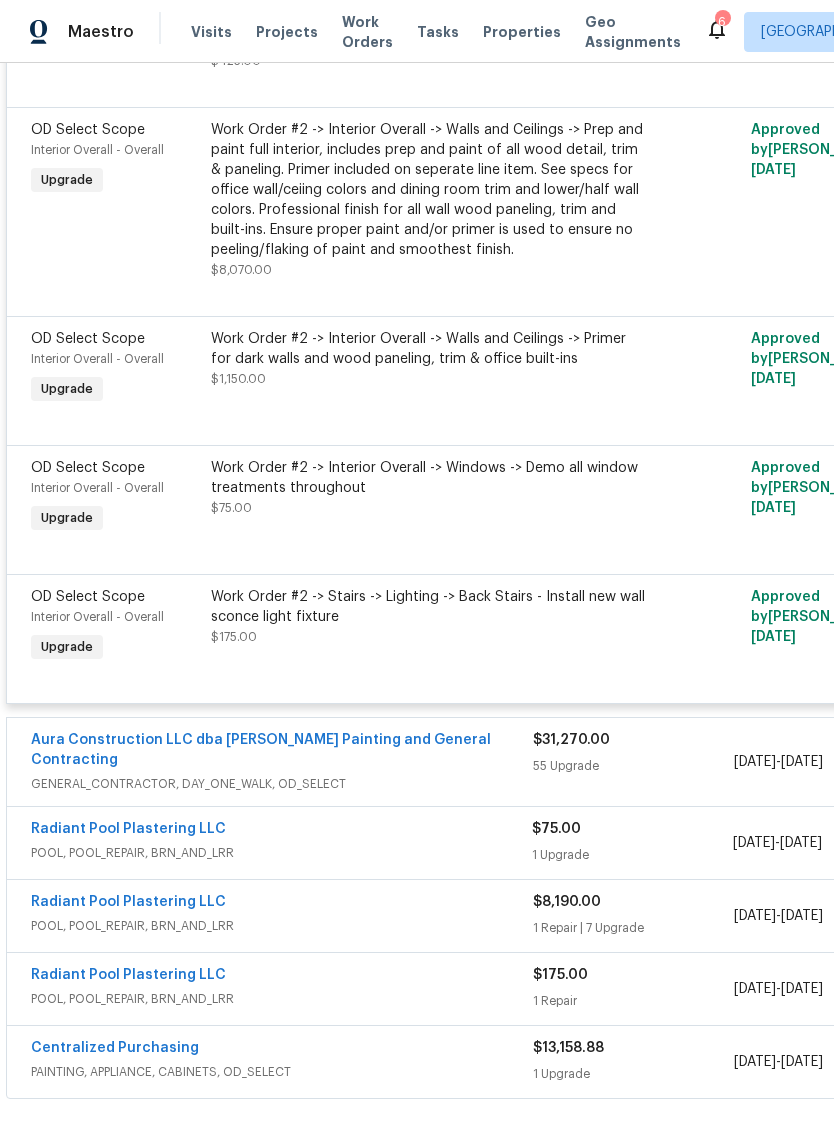 scroll, scrollTop: 2153, scrollLeft: 0, axis: vertical 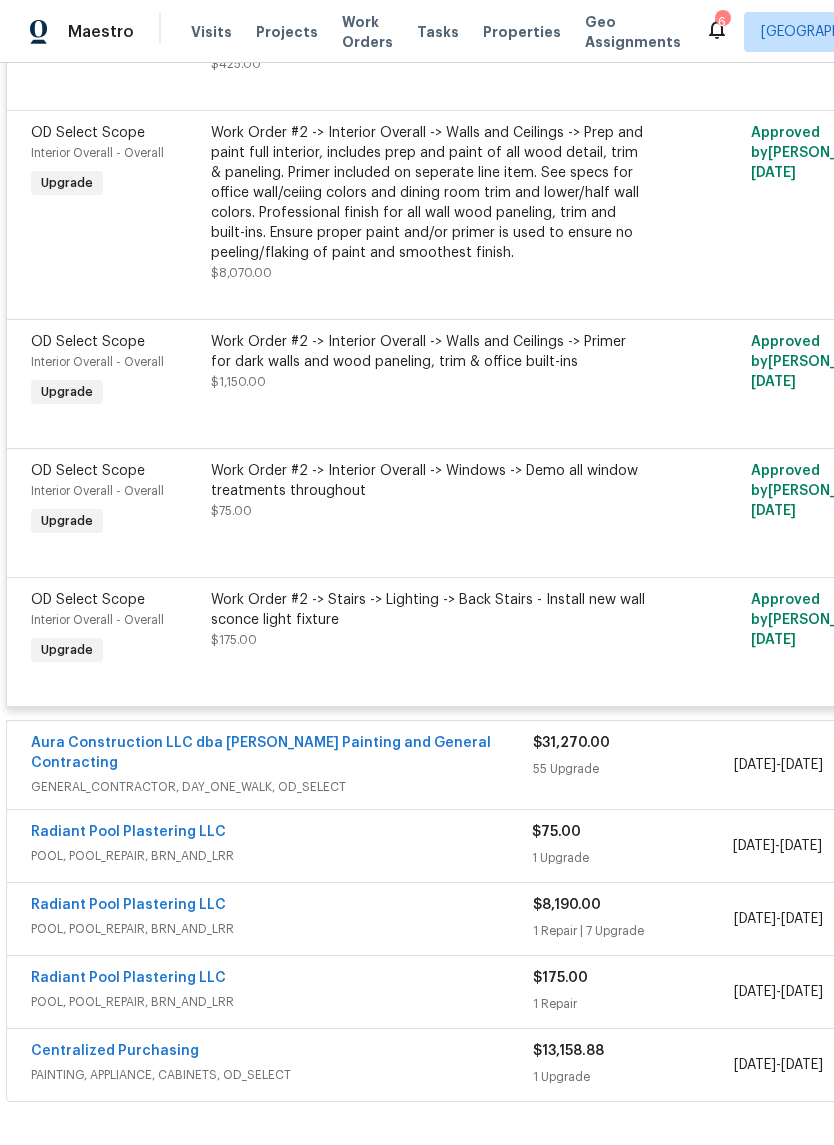 click on "55 Upgrade" at bounding box center [633, 769] 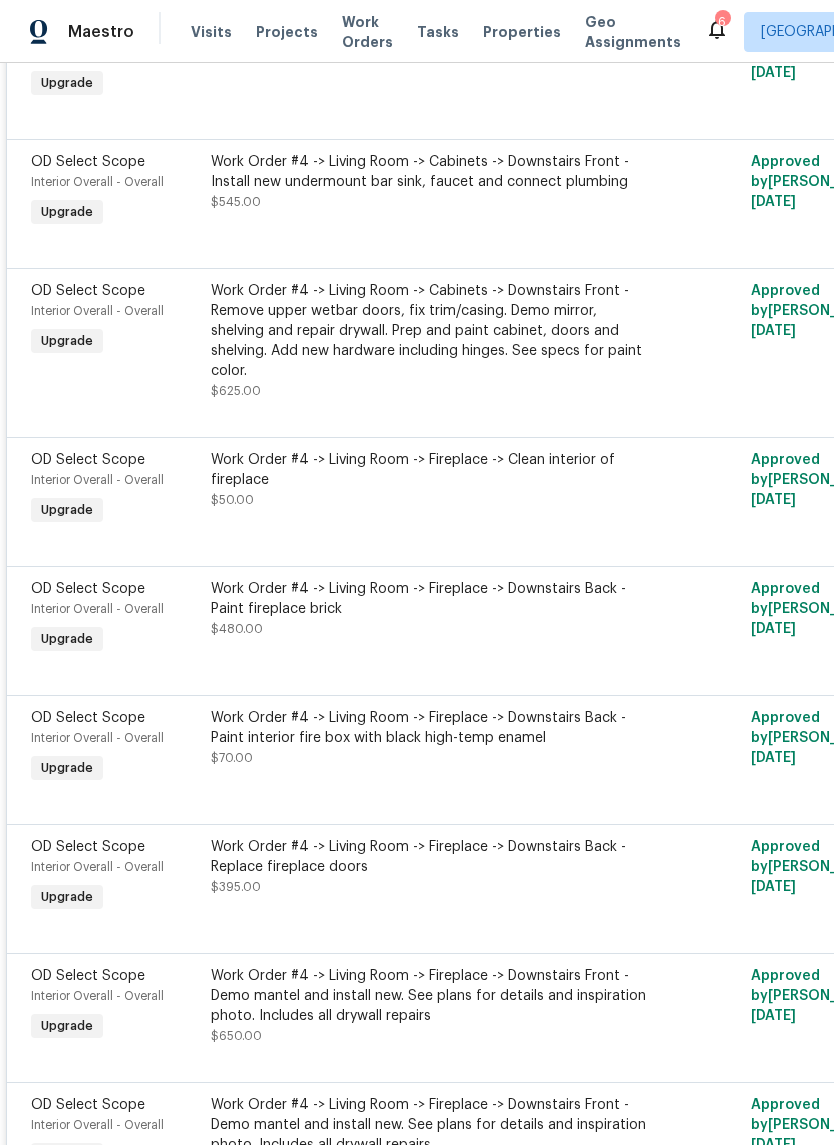 scroll, scrollTop: 6993, scrollLeft: -1, axis: both 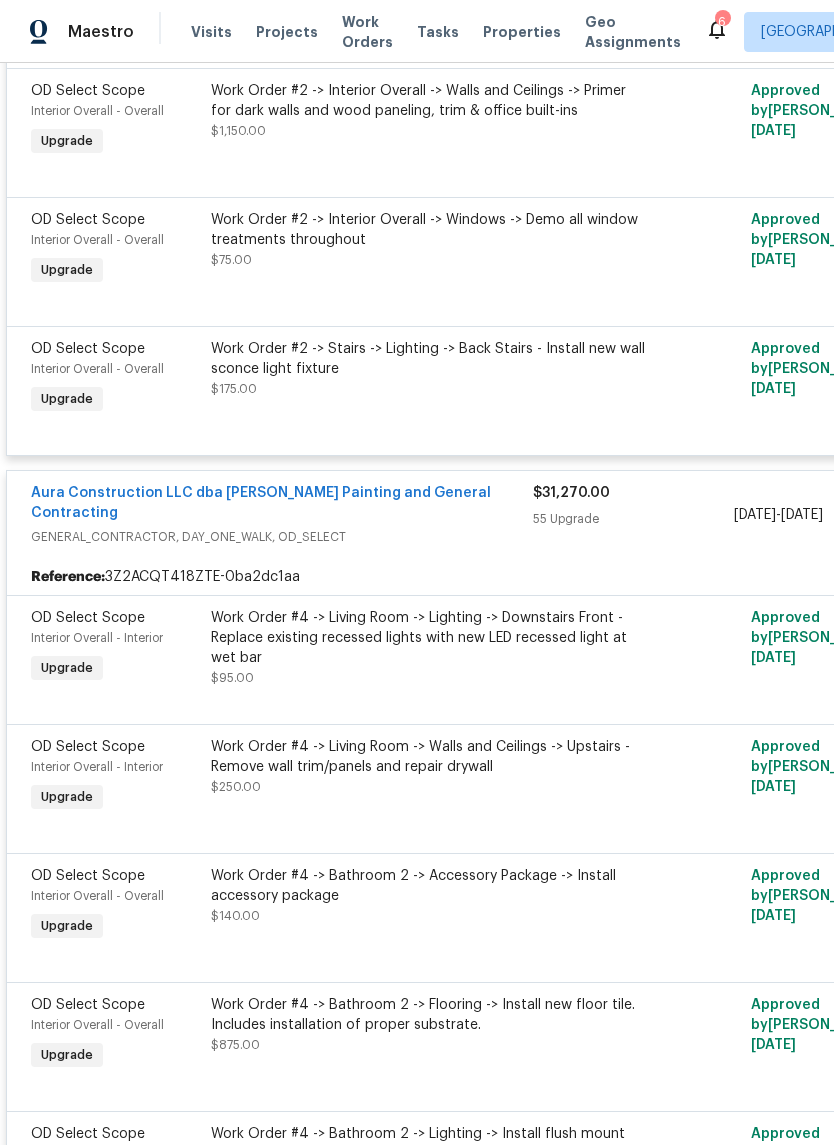 click on "$31,270.00" at bounding box center [633, 493] 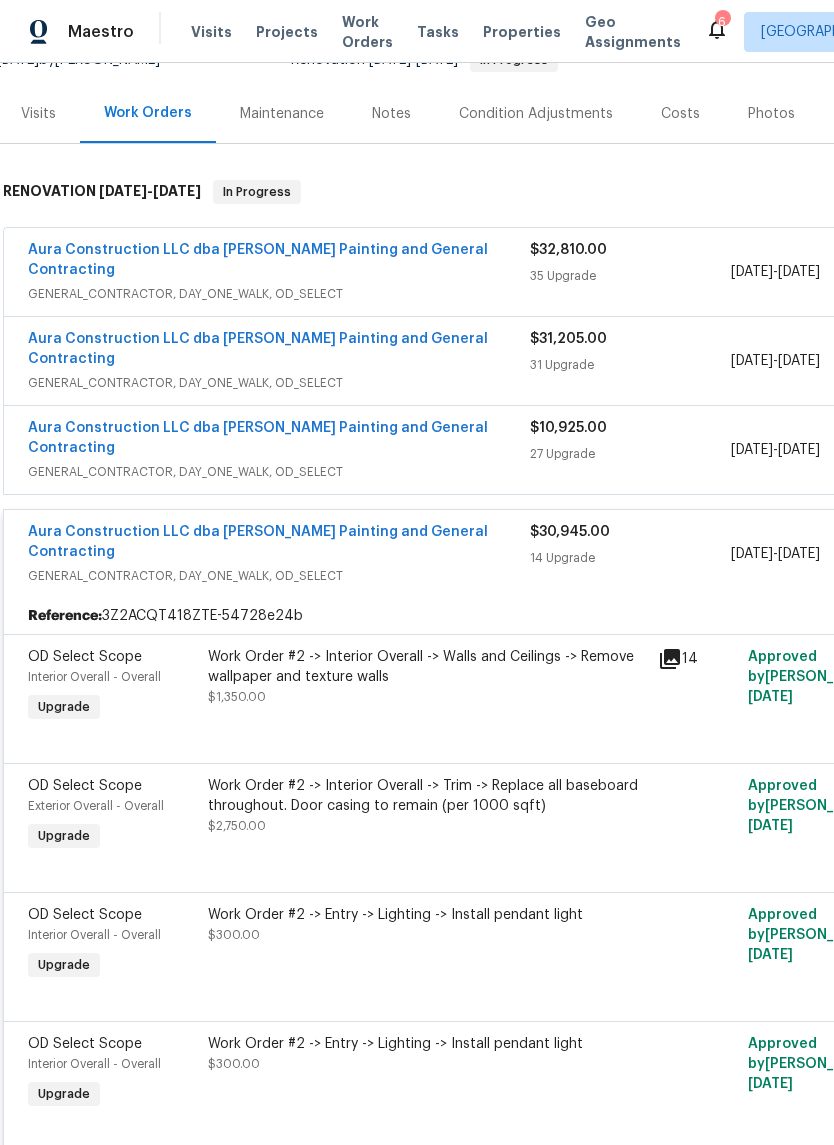 click on "14 Upgrade" at bounding box center (630, 558) 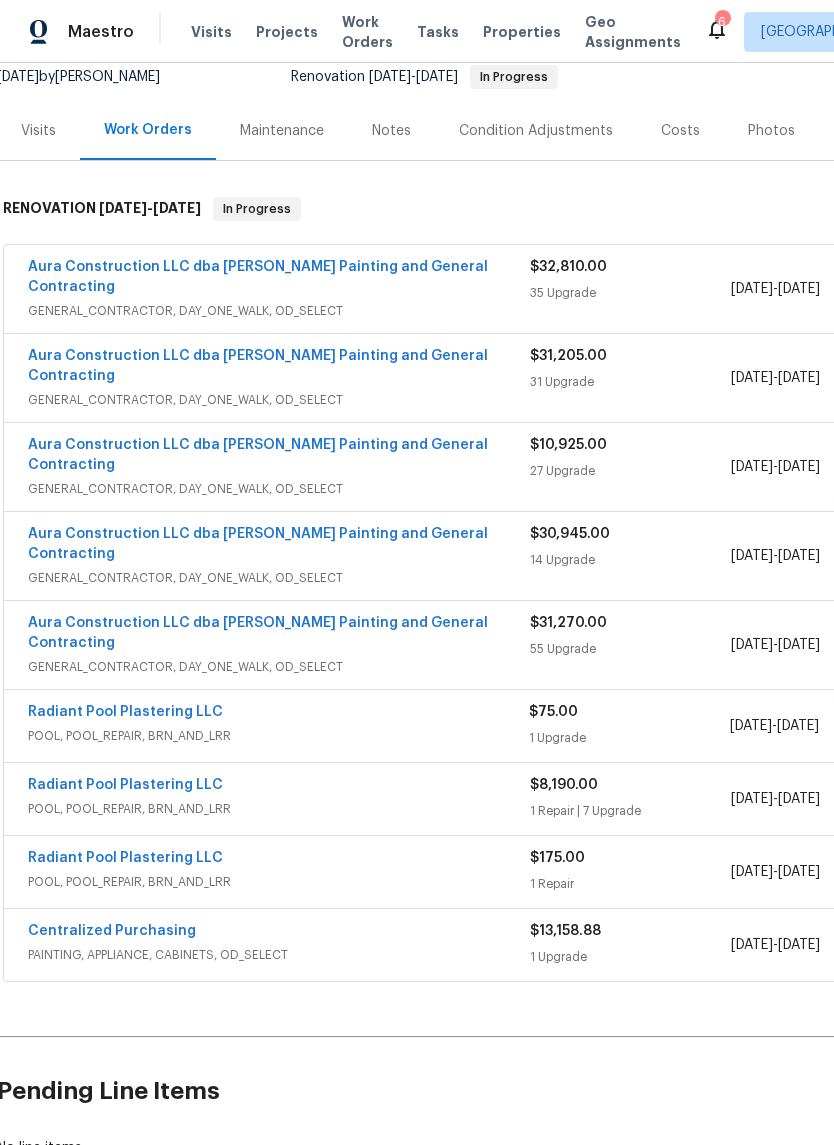 click on "27 Upgrade" at bounding box center [630, 471] 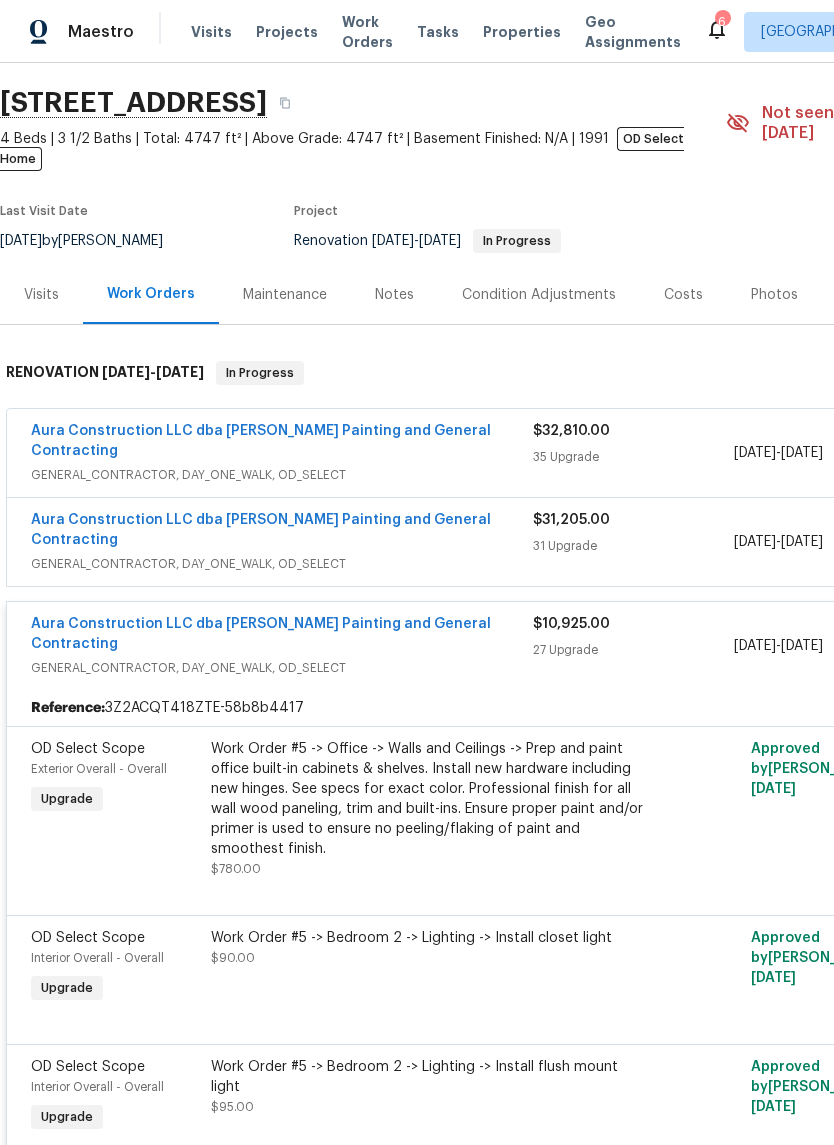 click on "27 Upgrade" at bounding box center [633, 650] 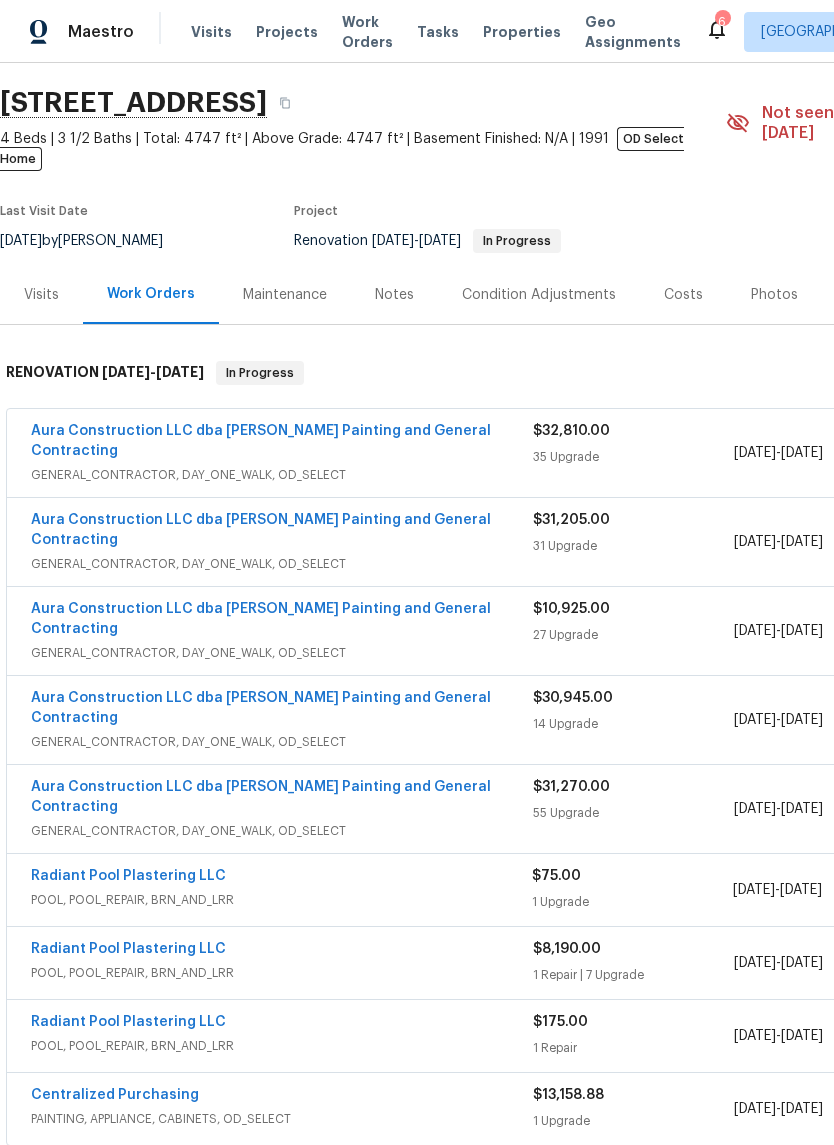 click on "$31,205.00 31 Upgrade" at bounding box center [633, 542] 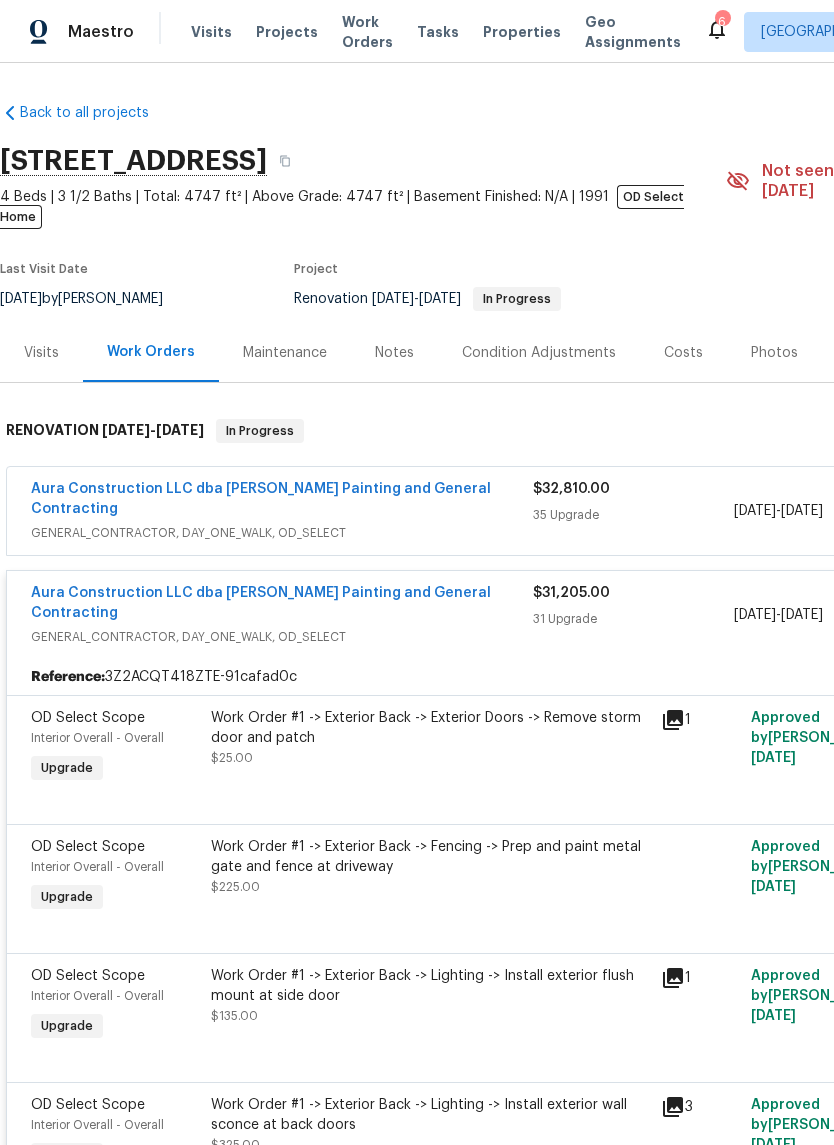 click on "$31,205.00" at bounding box center (571, 593) 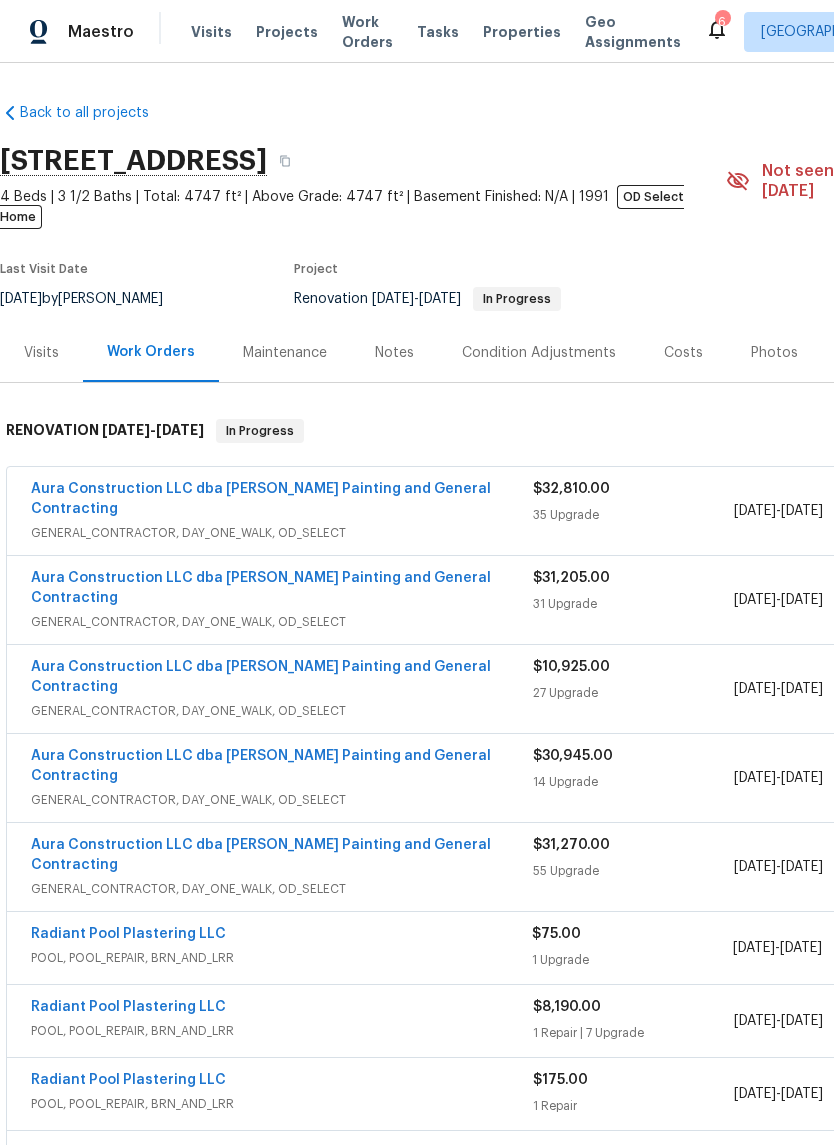 click on "$32,810.00" at bounding box center [571, 489] 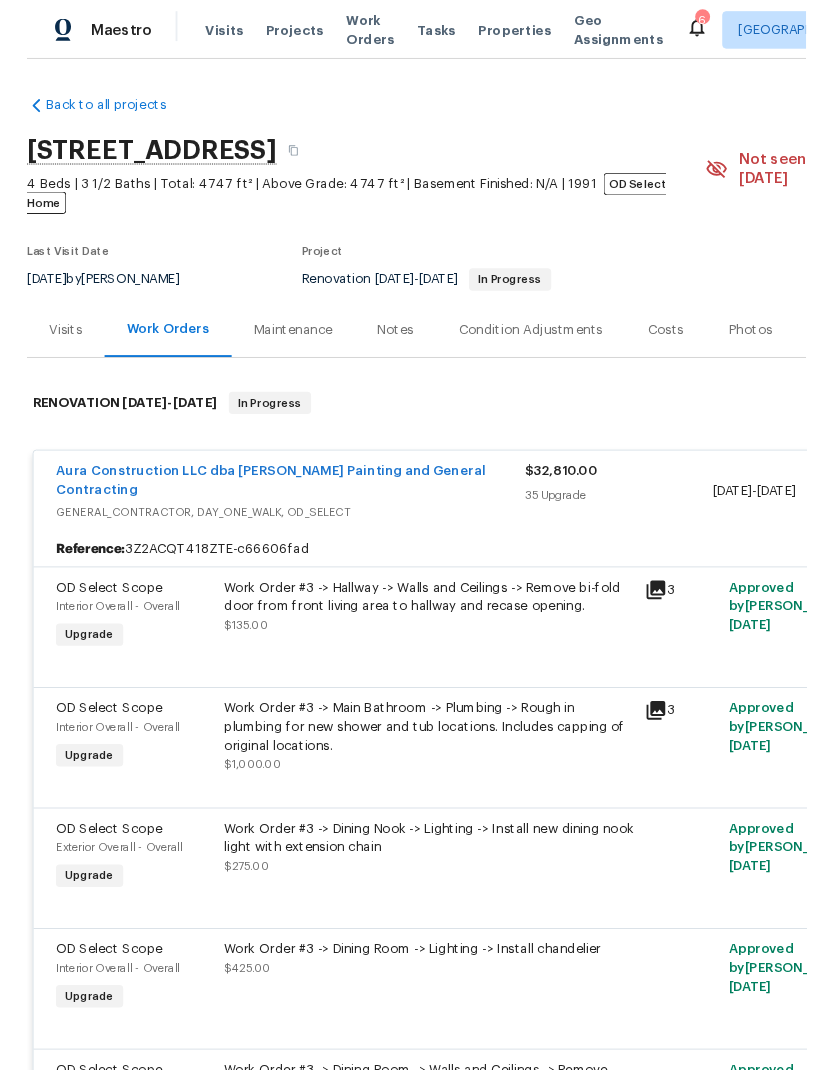 scroll, scrollTop: 0, scrollLeft: 0, axis: both 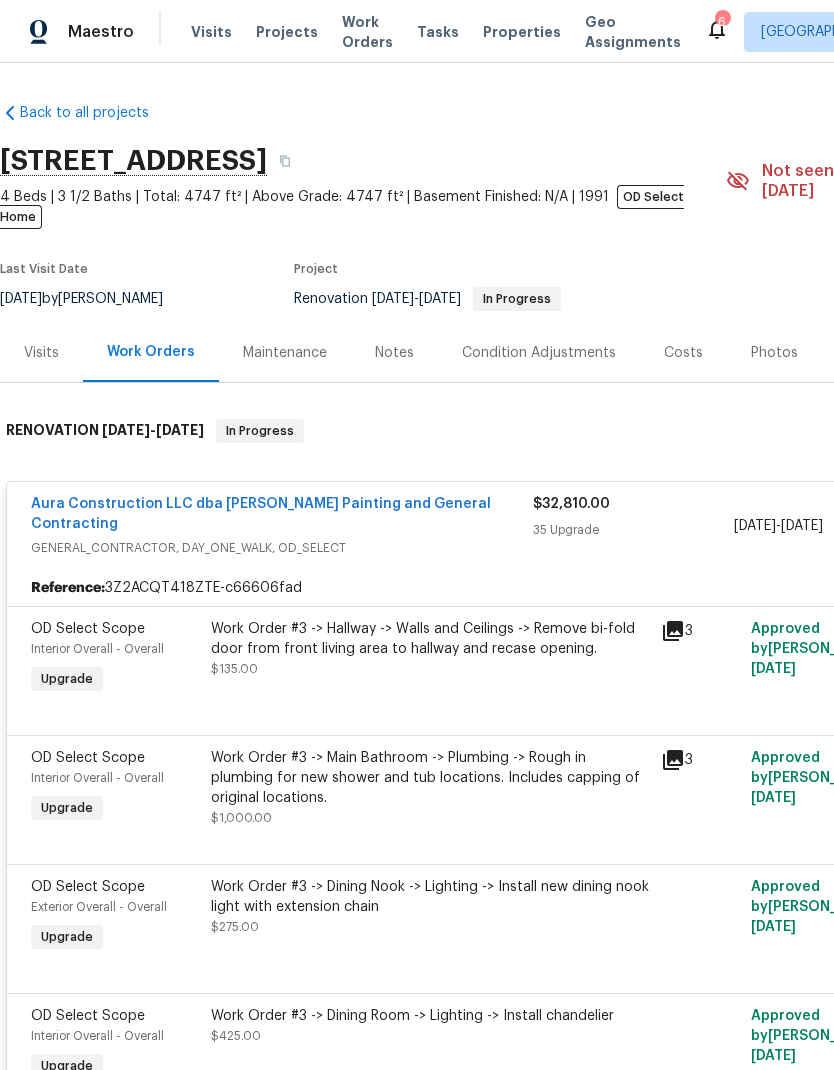click on "Work Order #3 -> Hallway -> Walls and Ceilings -> Remove bi-fold door from front living area to hallway and recase opening." at bounding box center (430, 639) 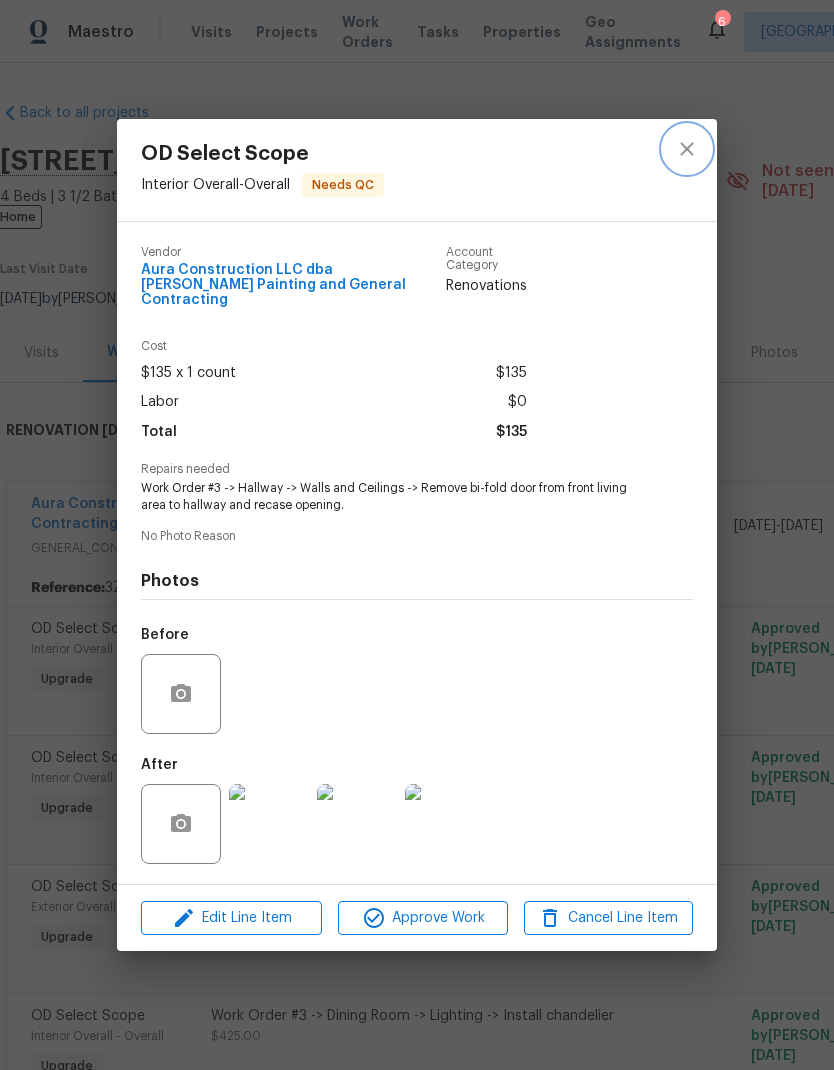 click at bounding box center [687, 149] 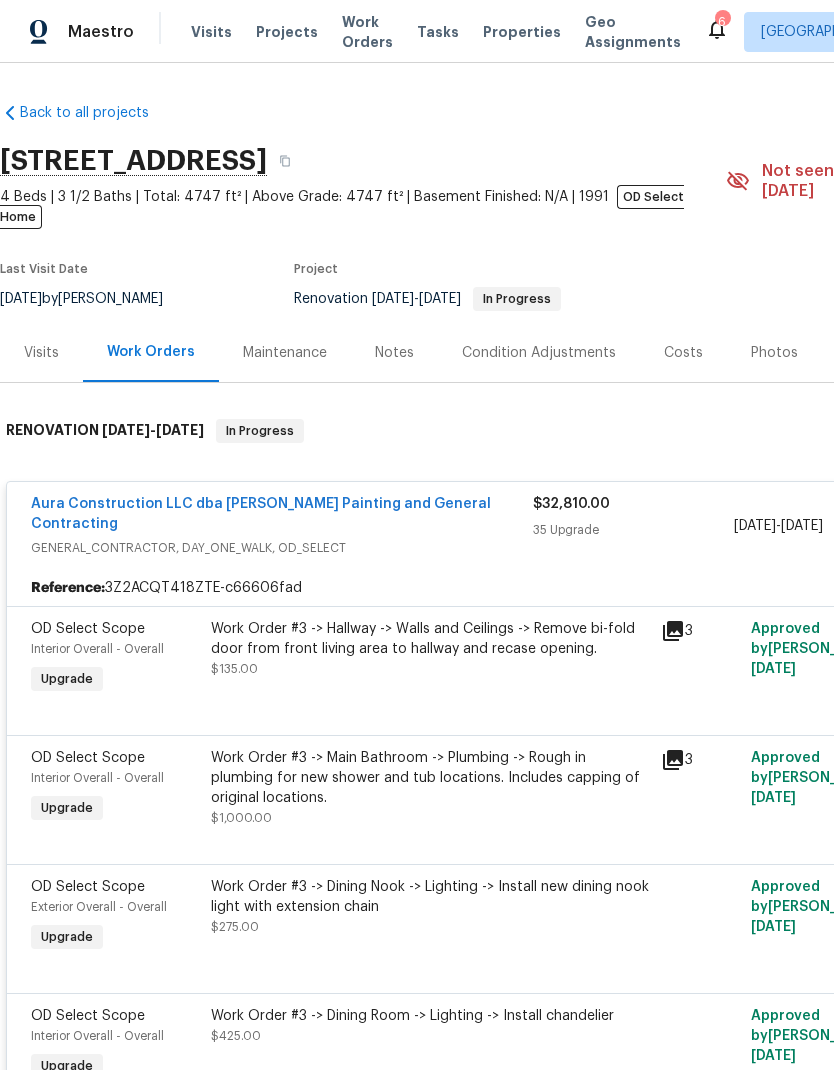 click on "GENERAL_CONTRACTOR, DAY_ONE_WALK, OD_SELECT" at bounding box center [282, 548] 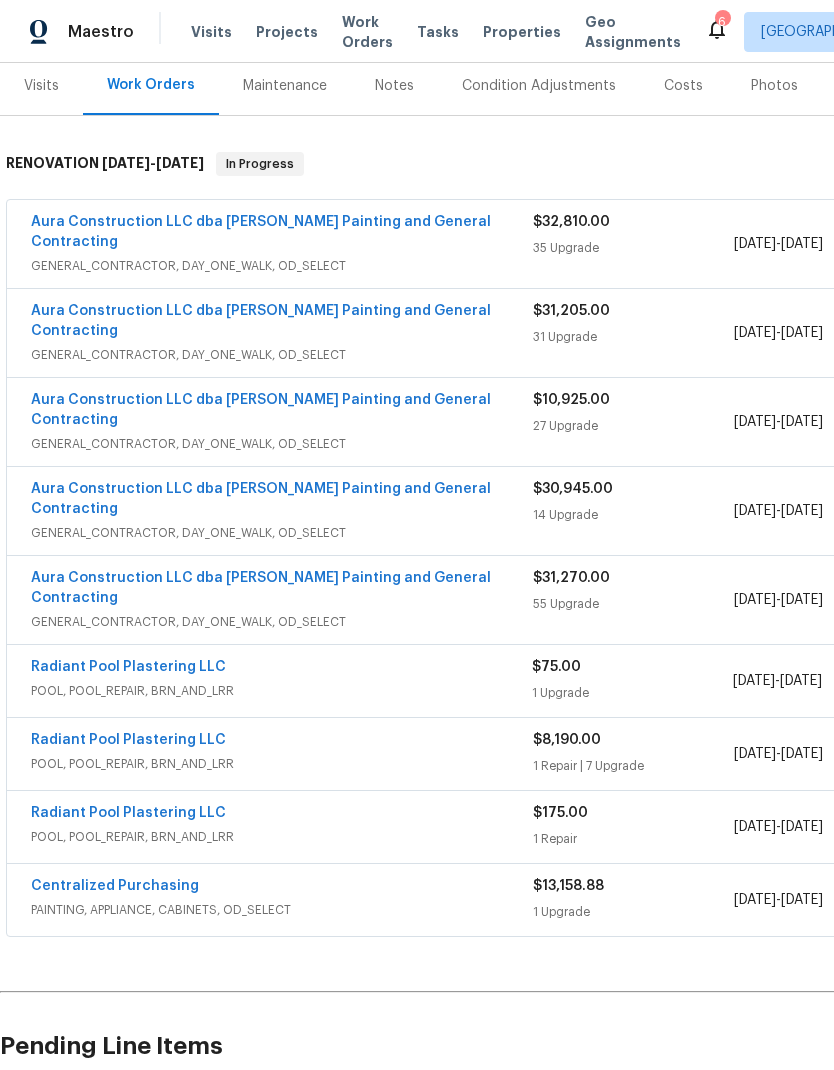 scroll, scrollTop: 266, scrollLeft: 0, axis: vertical 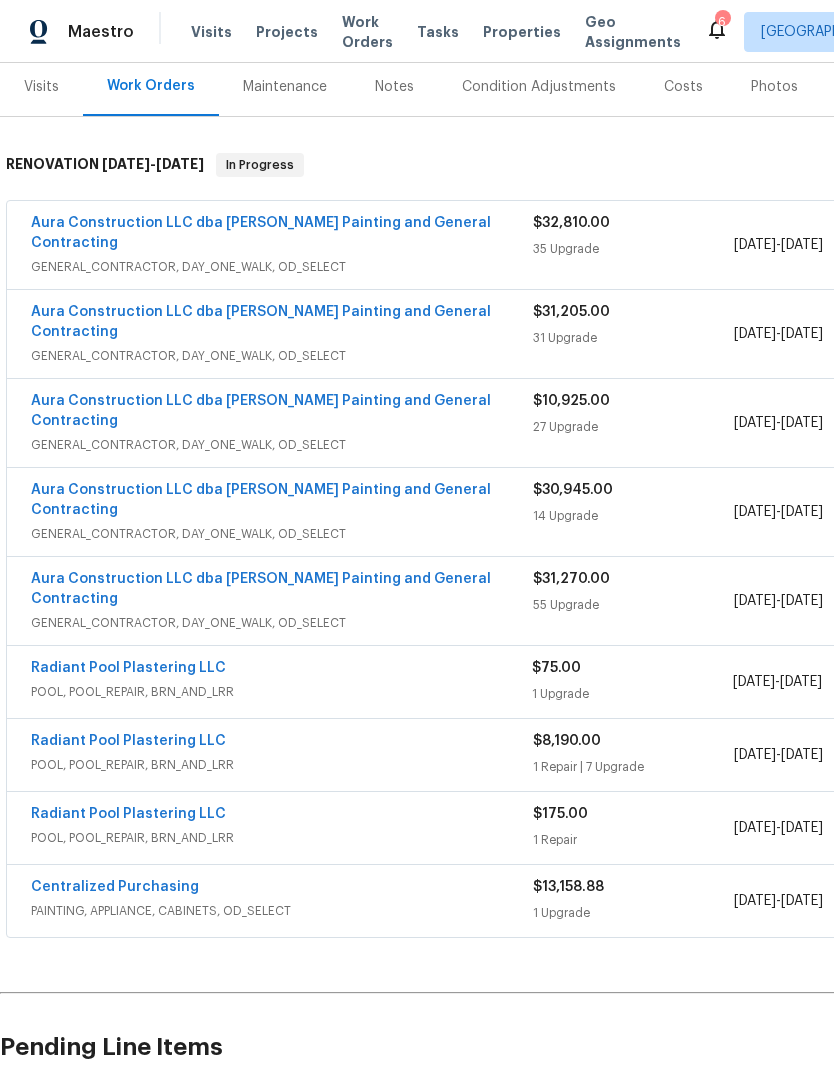 click on "35 Upgrade" at bounding box center [633, 249] 